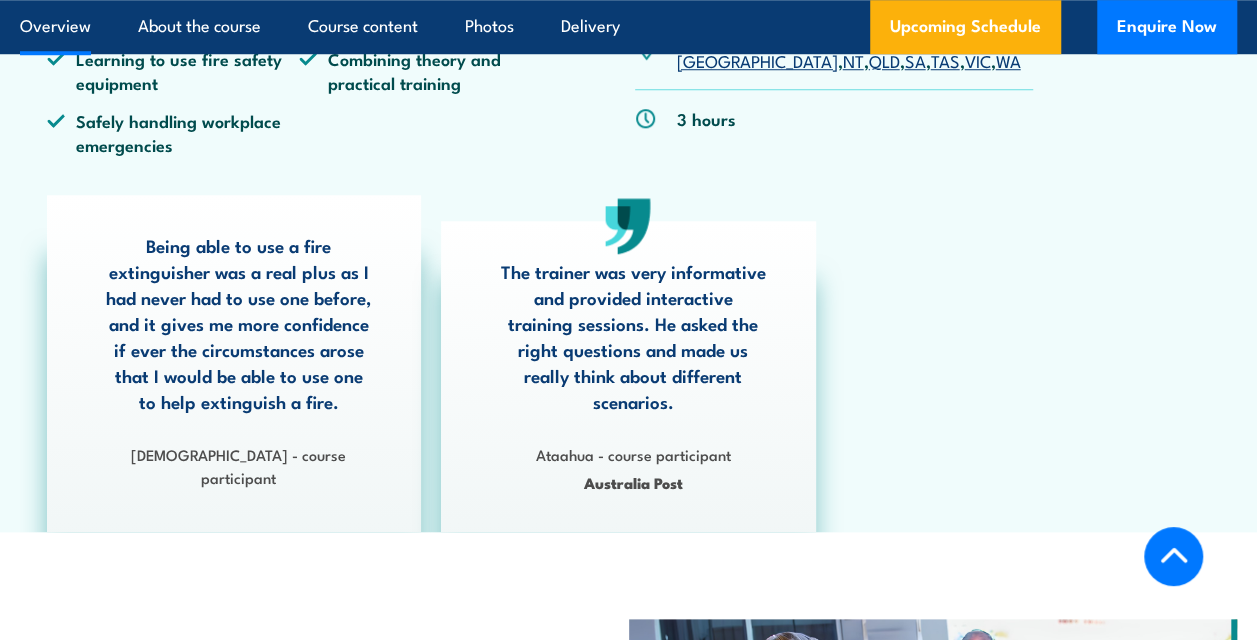 scroll, scrollTop: 0, scrollLeft: 0, axis: both 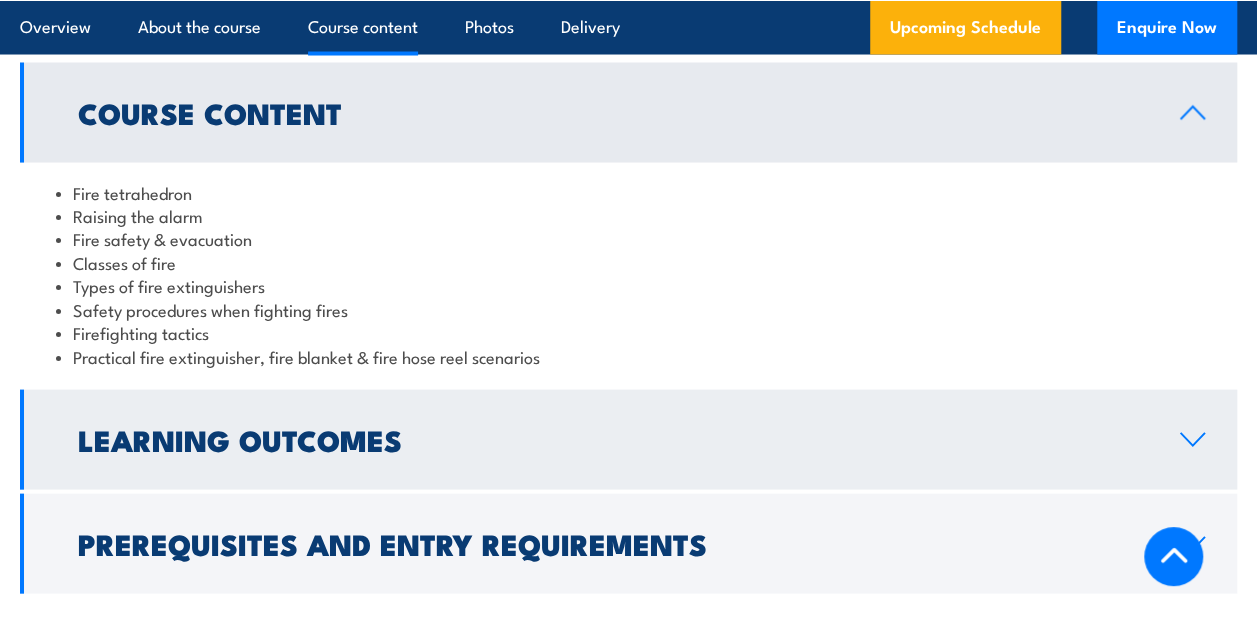 click on "Learning Outcomes" at bounding box center (613, 439) 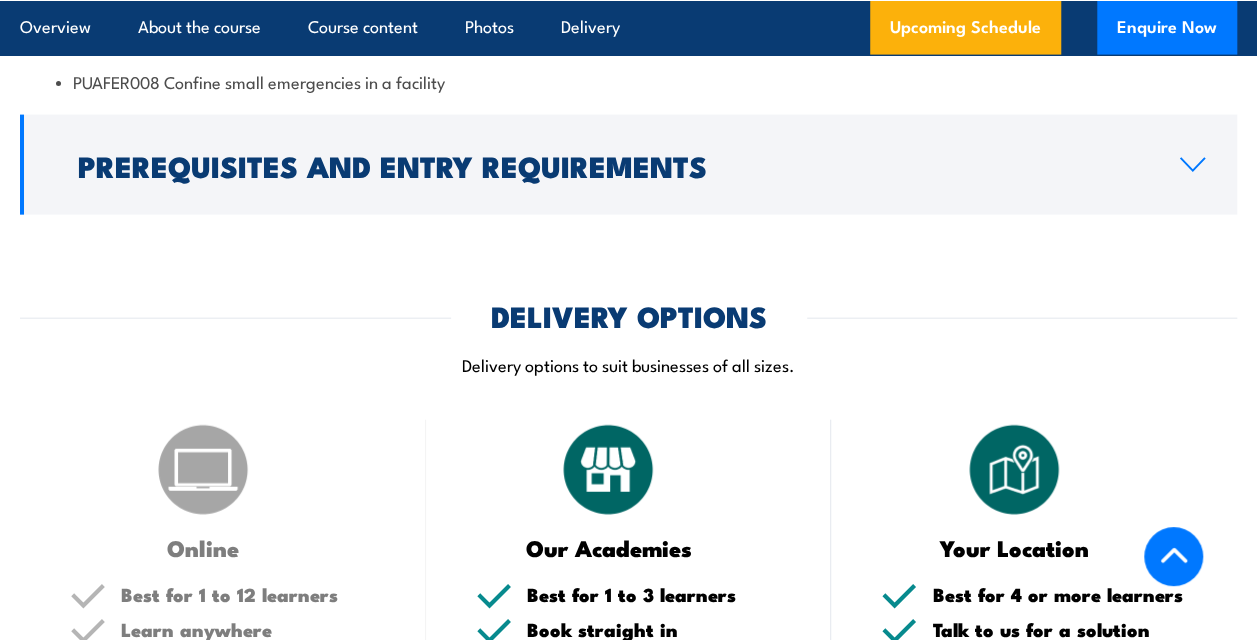 scroll, scrollTop: 2178, scrollLeft: 0, axis: vertical 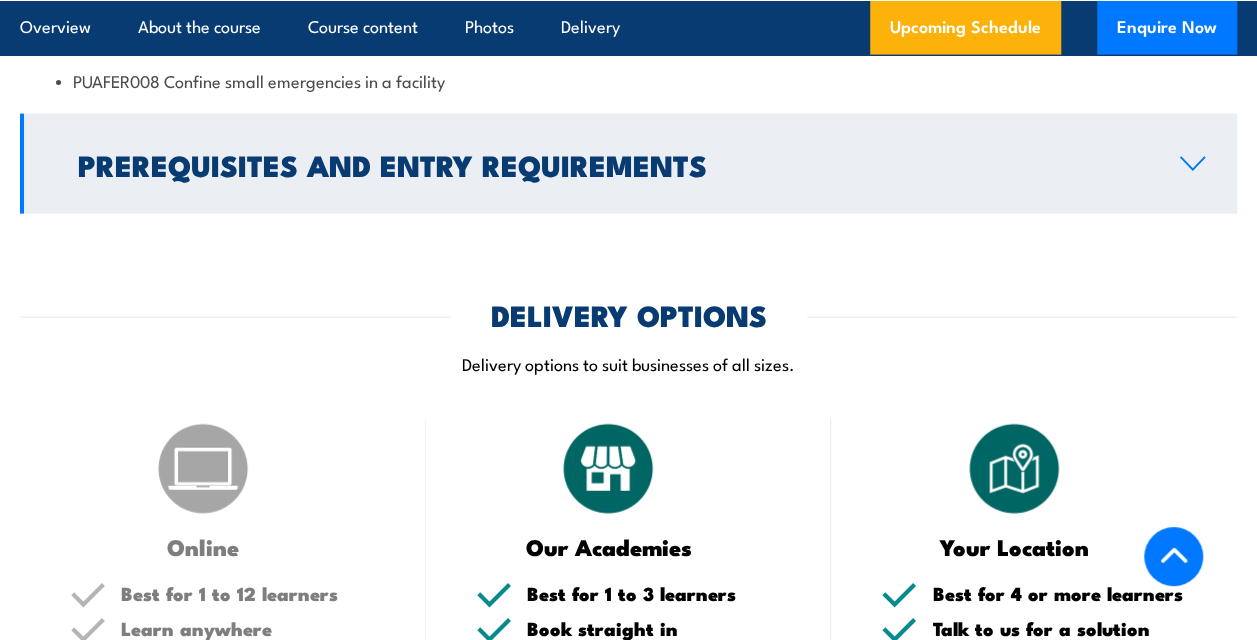 click on "Prerequisites and Entry Requirements" at bounding box center (613, 164) 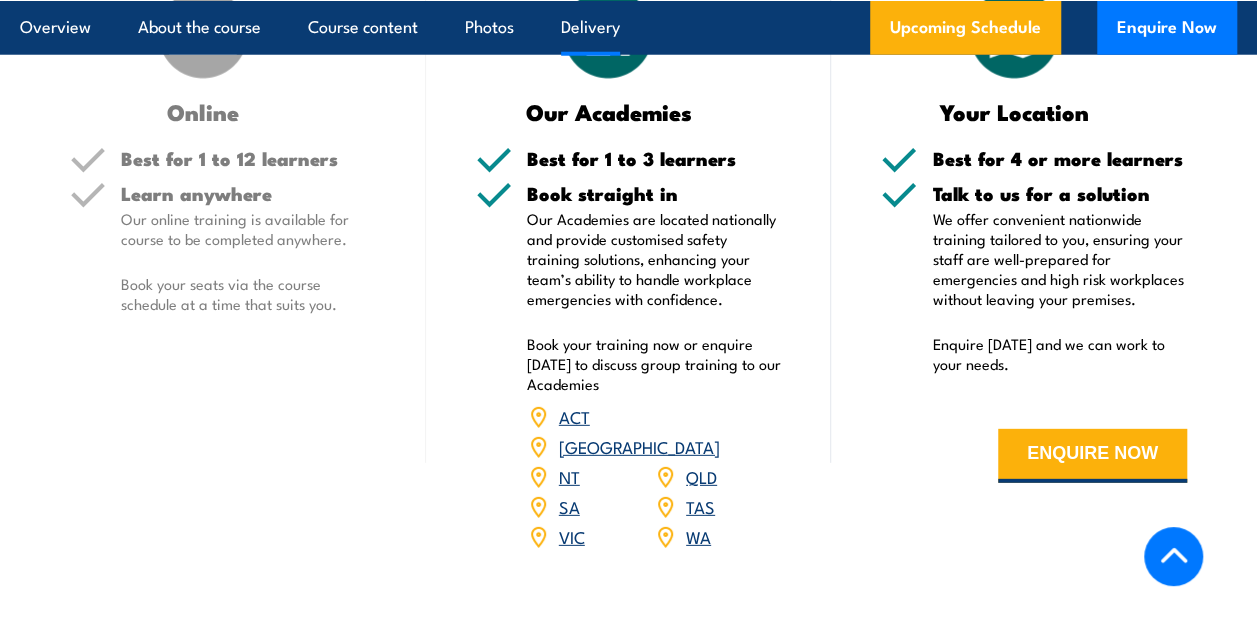 scroll, scrollTop: 2664, scrollLeft: 0, axis: vertical 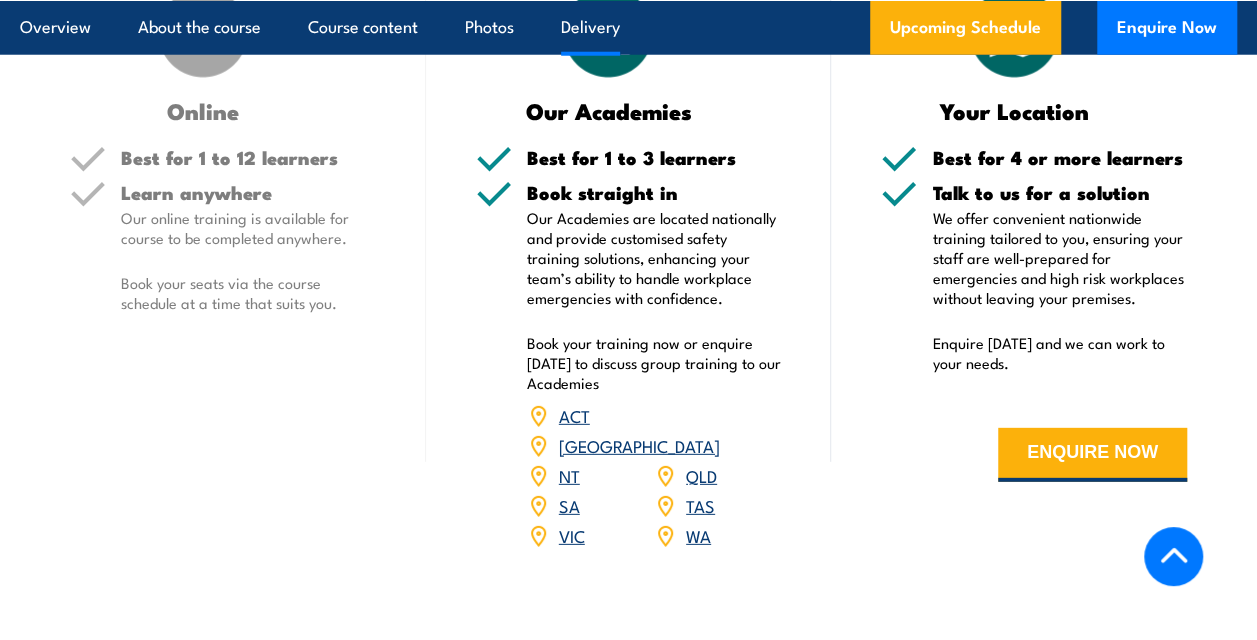 click on "[GEOGRAPHIC_DATA]" at bounding box center [639, 445] 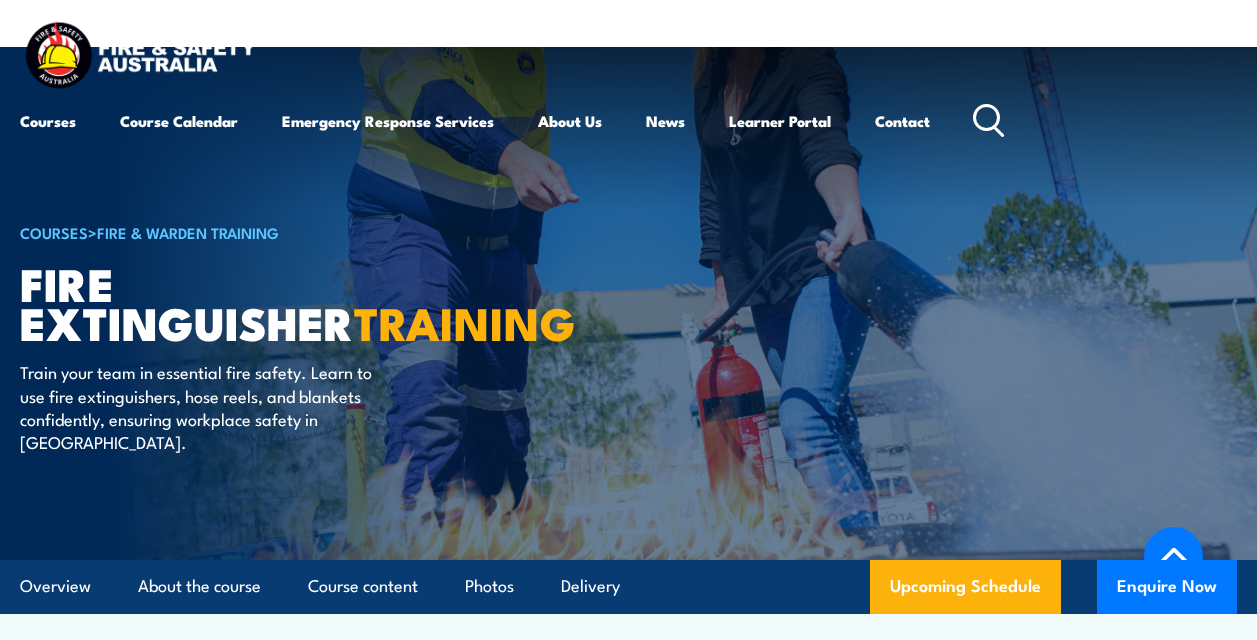 scroll, scrollTop: 3368, scrollLeft: 0, axis: vertical 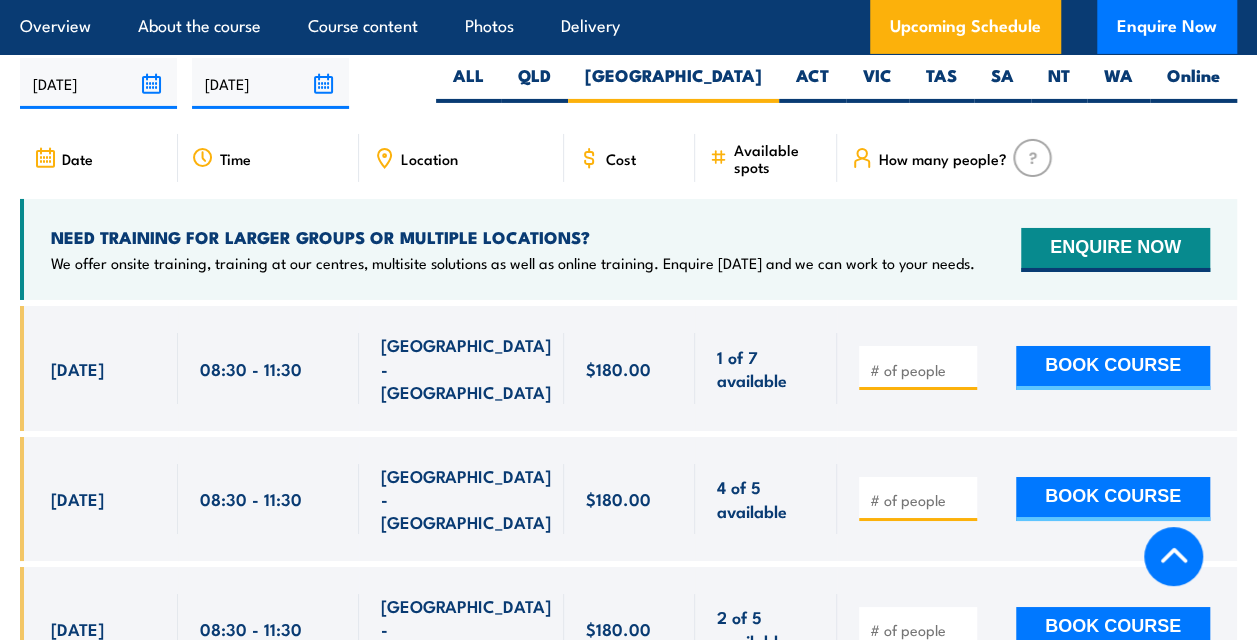 click on "NEED TRAINING FOR LARGER GROUPS OR MULTIPLE LOCATIONS?
We offer onsite training, training at our centres, multisite solutions as well as online training. Enquire today and we can work to your needs." at bounding box center [513, 249] 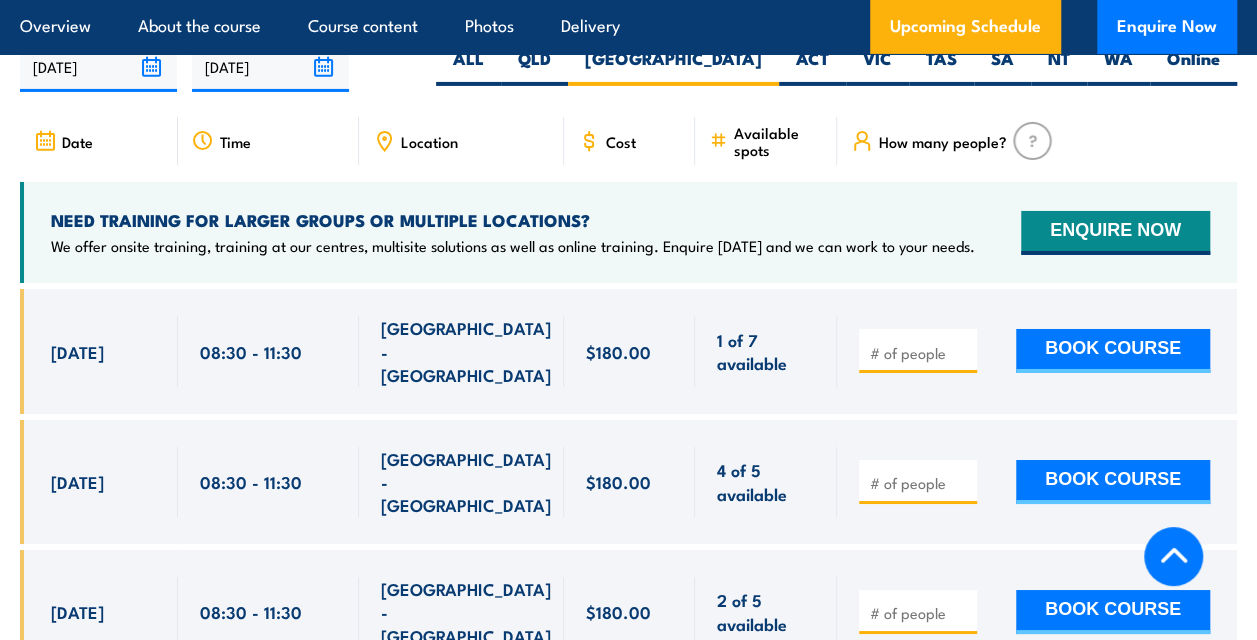 scroll, scrollTop: 3359, scrollLeft: 0, axis: vertical 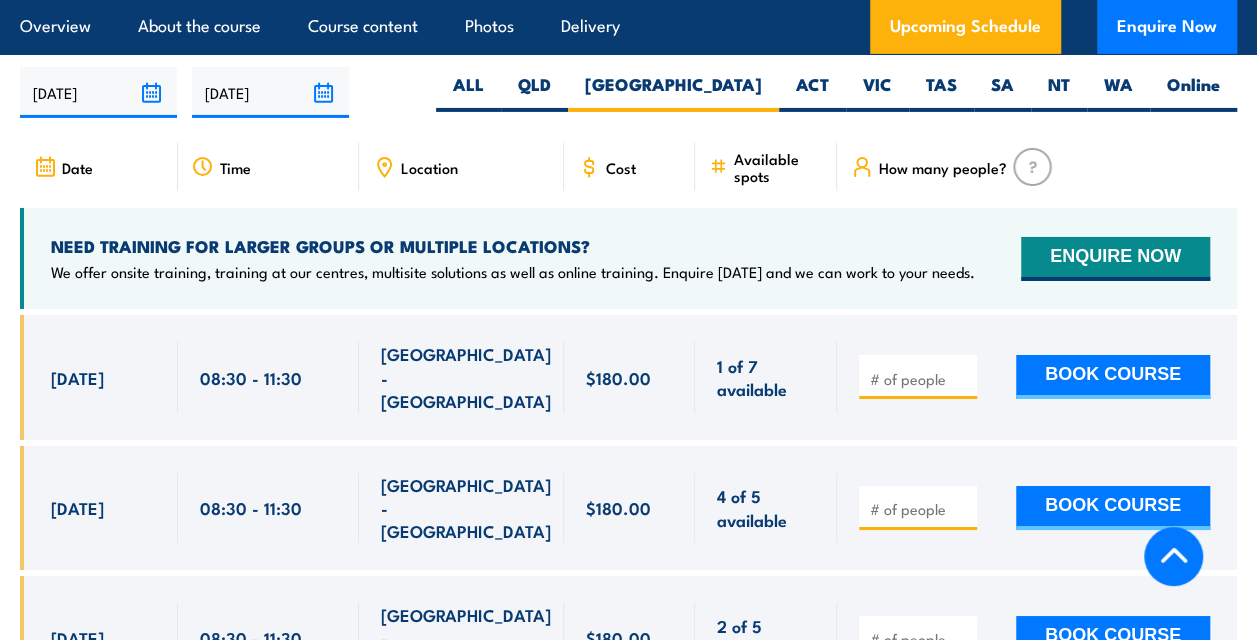 click at bounding box center [920, 379] 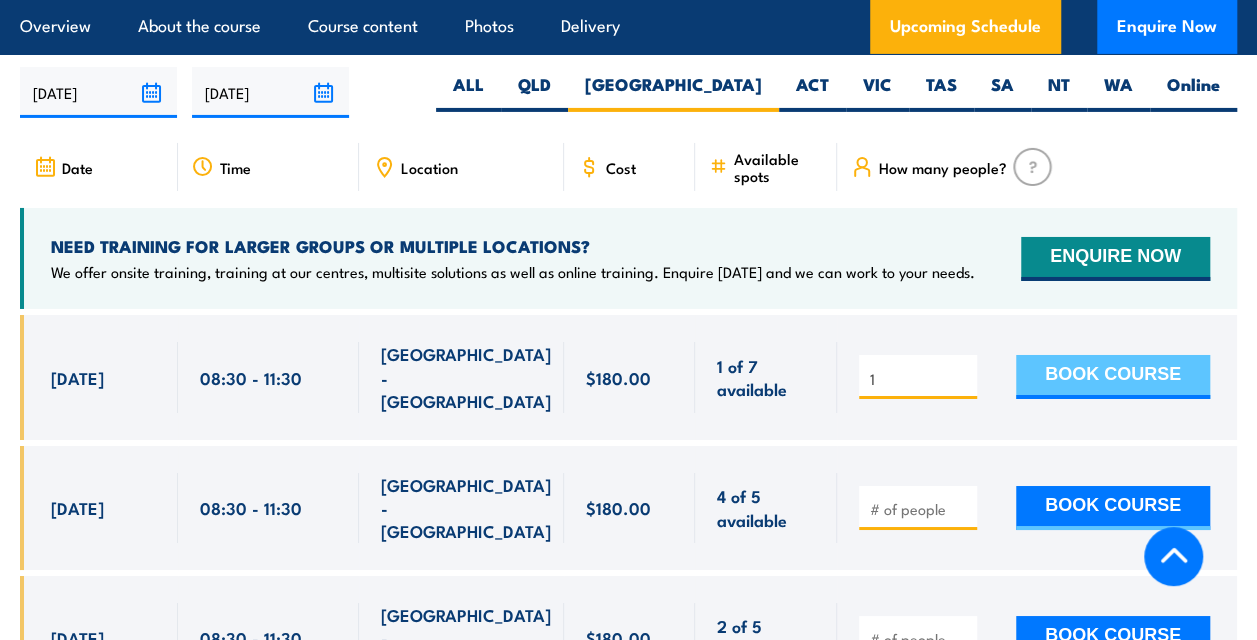 type on "1" 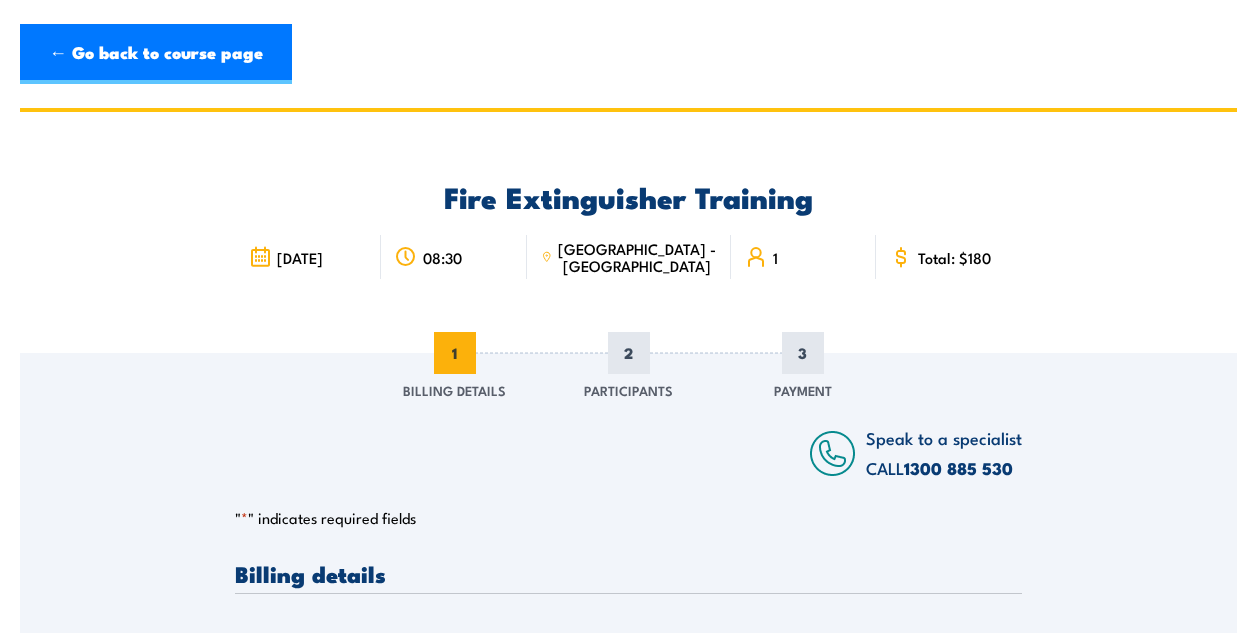scroll, scrollTop: 0, scrollLeft: 0, axis: both 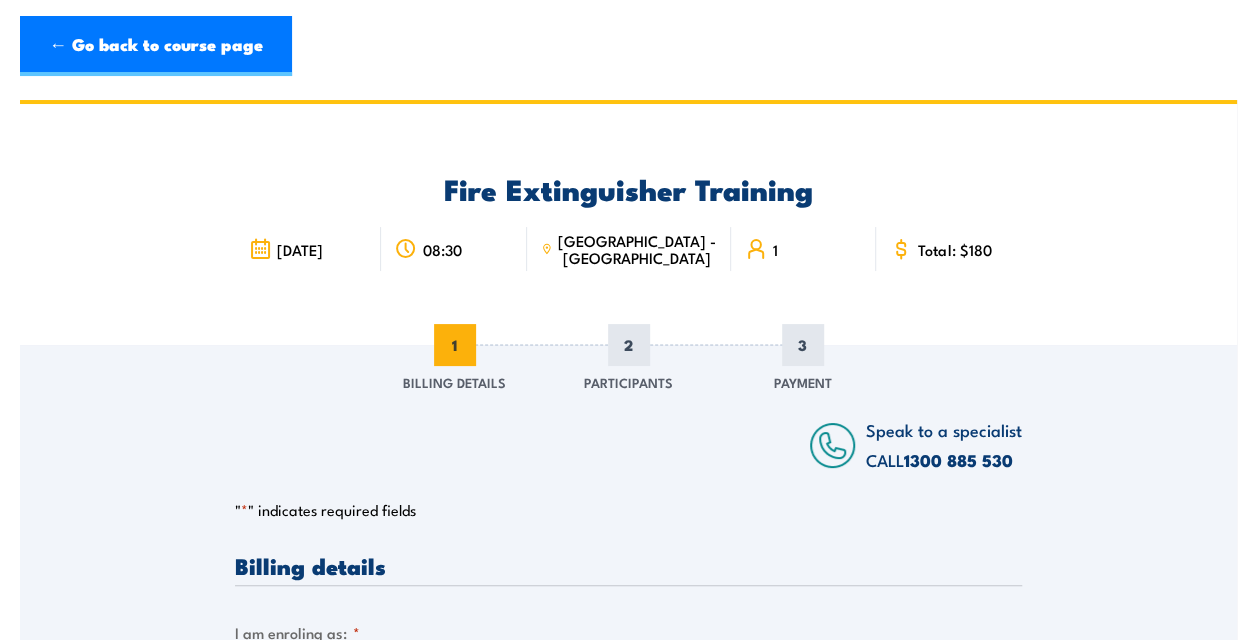 click on "Fire Extinguisher Training
31 July 2025
1" at bounding box center (628, 224) 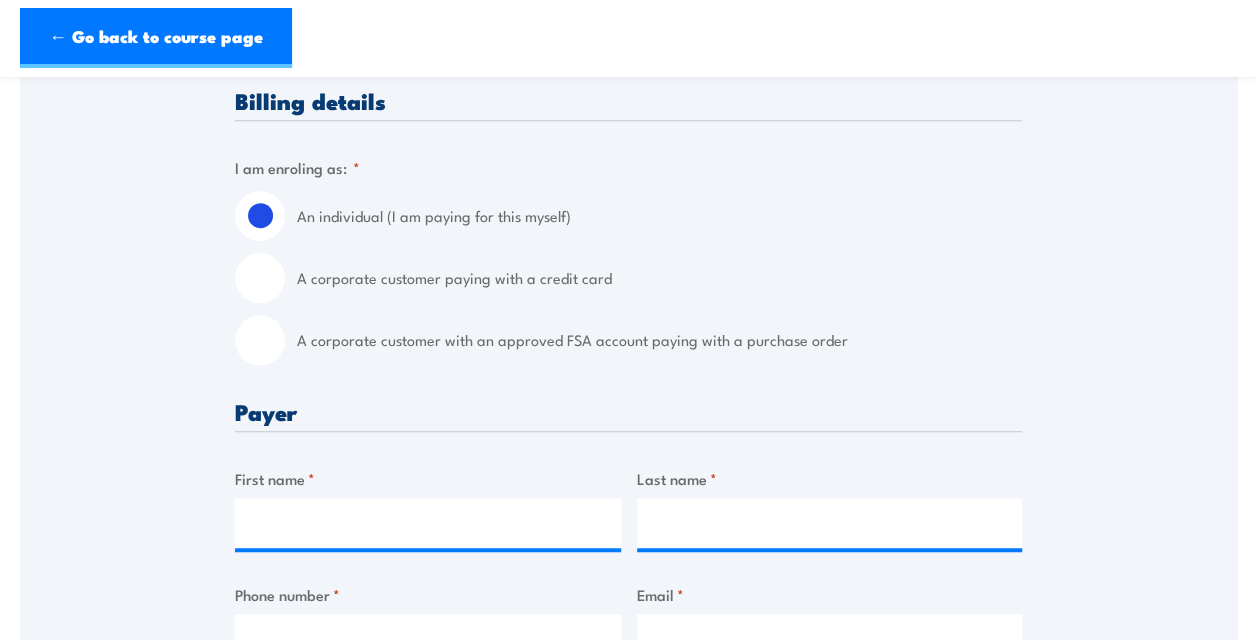 scroll, scrollTop: 470, scrollLeft: 0, axis: vertical 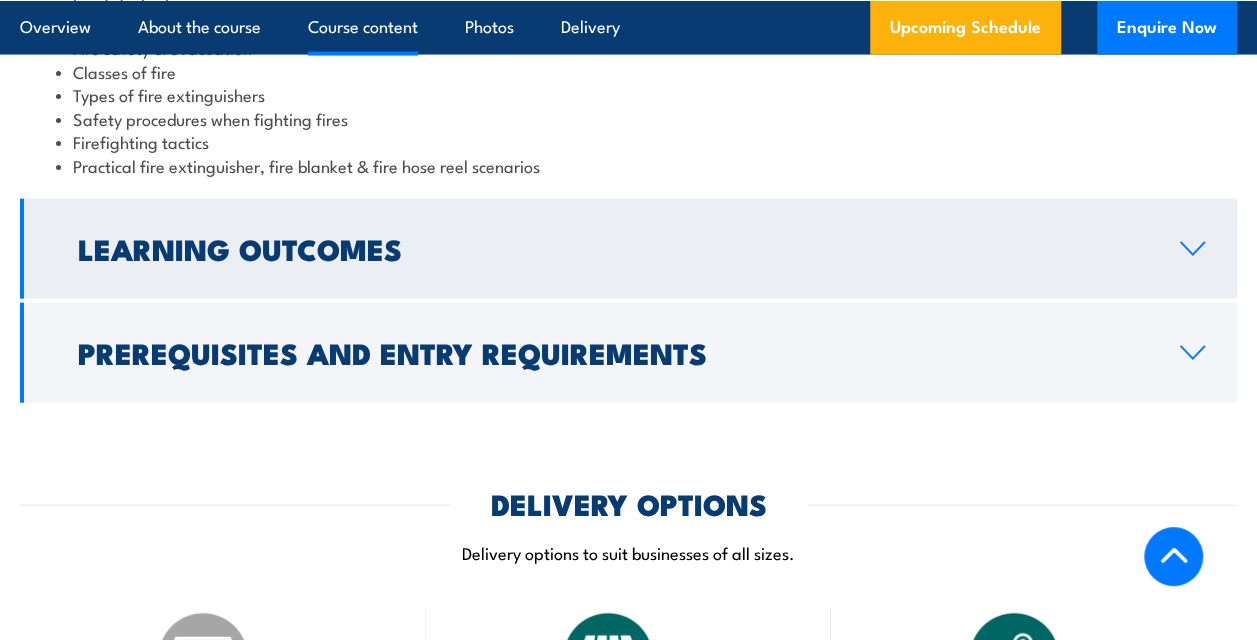 click on "Learning Outcomes" at bounding box center [613, 248] 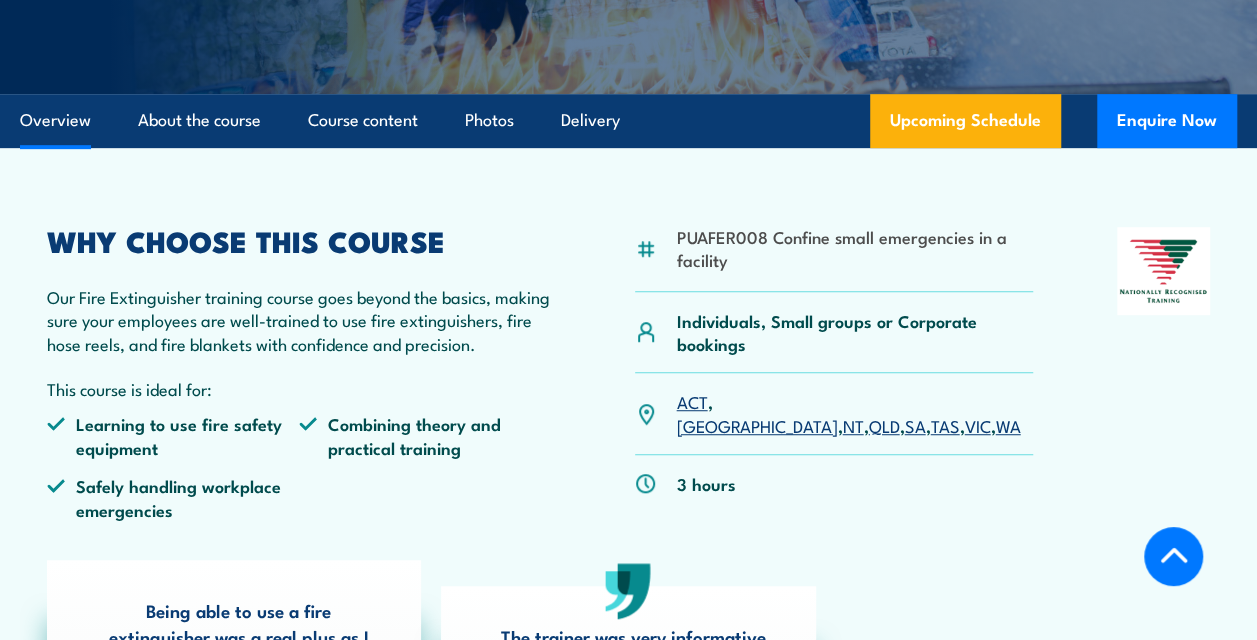 scroll, scrollTop: 0, scrollLeft: 0, axis: both 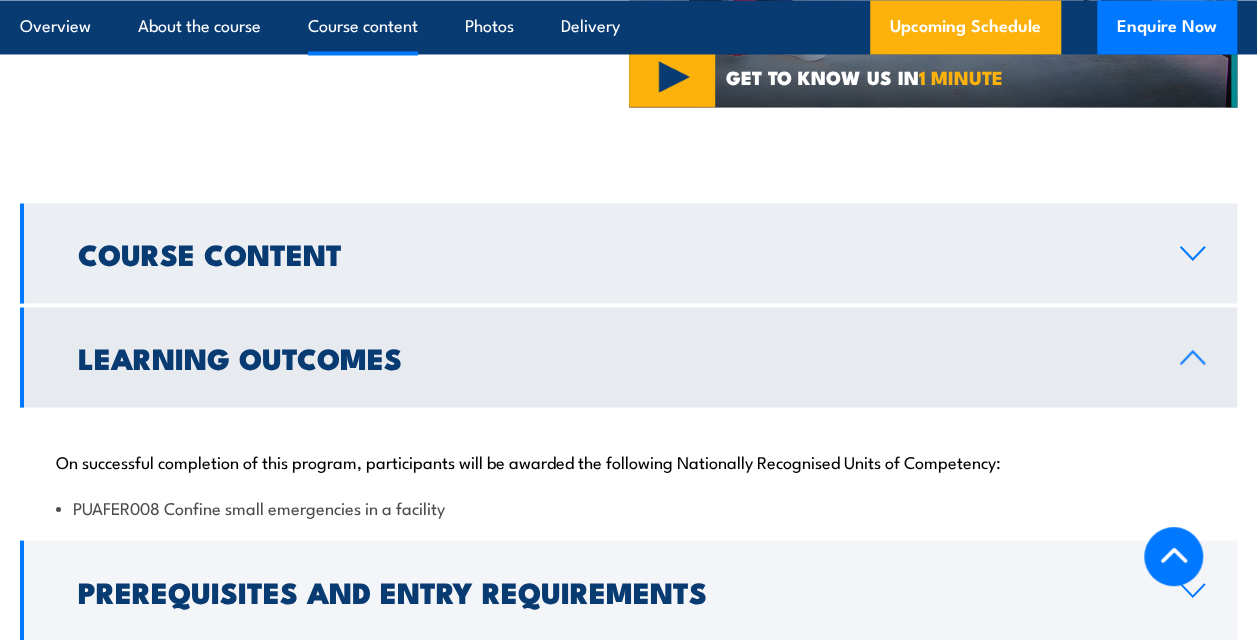 click on "Course Content" at bounding box center (628, 253) 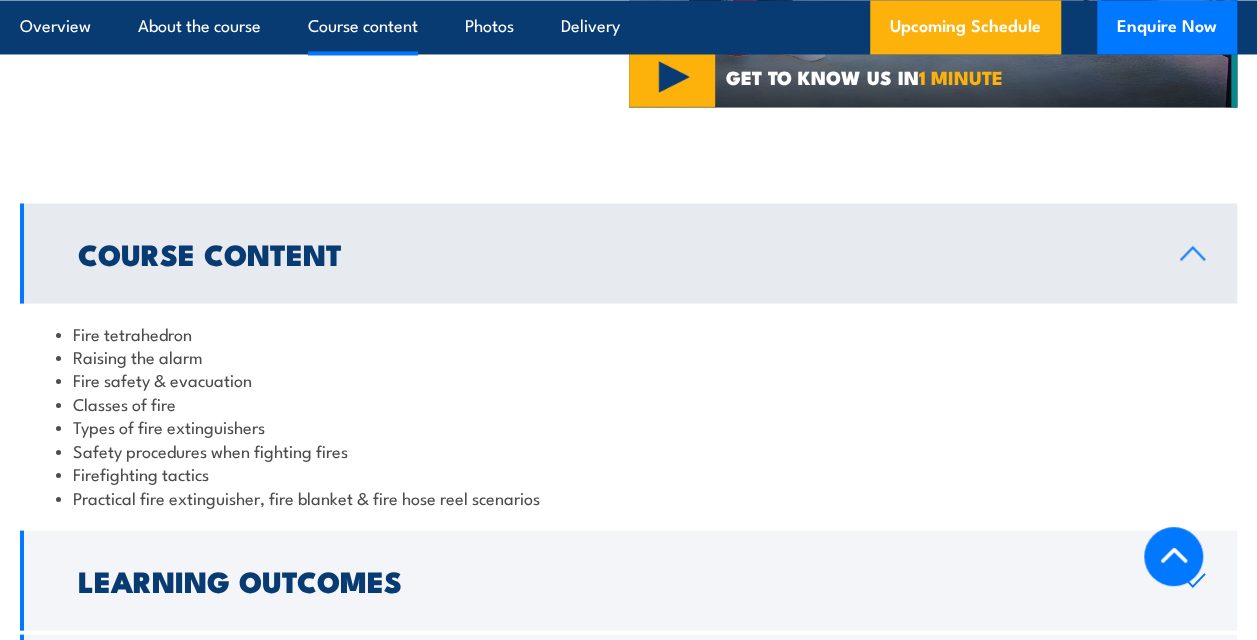 click on "Course Content" at bounding box center (628, 253) 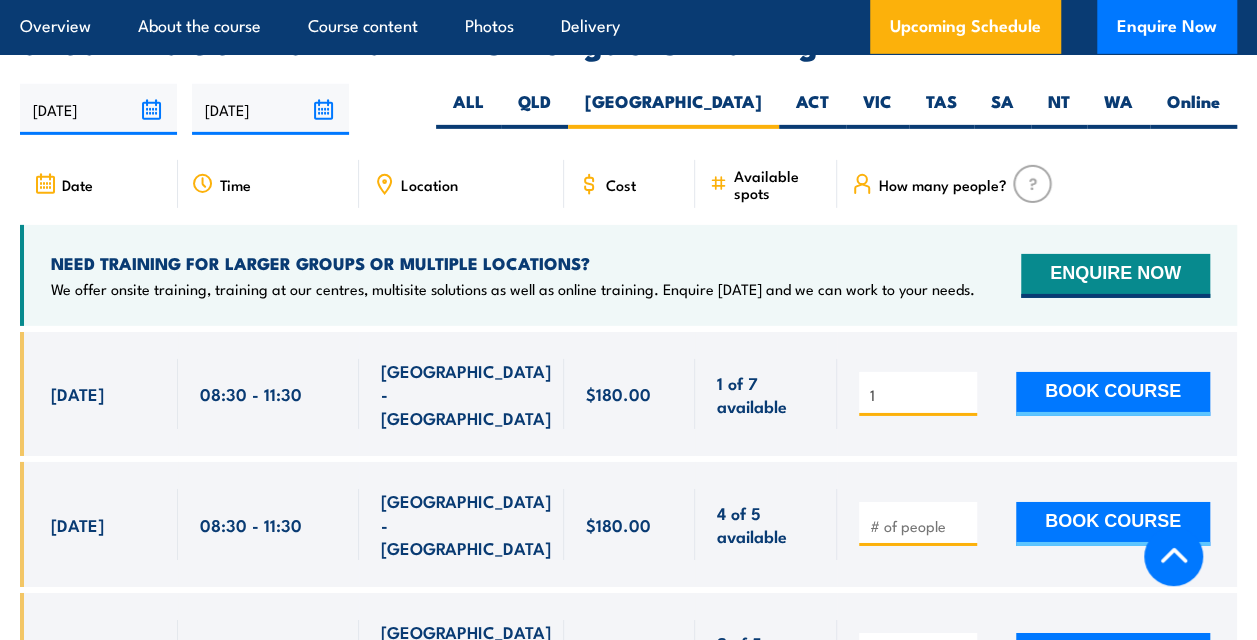 scroll, scrollTop: 3120, scrollLeft: 0, axis: vertical 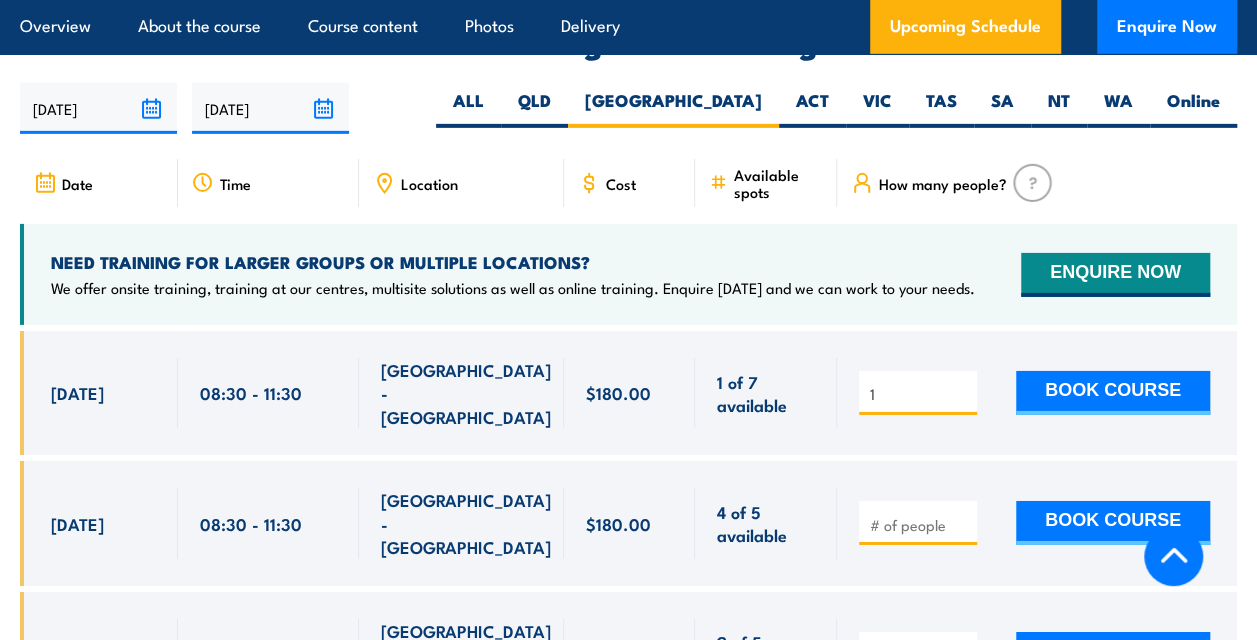 click on "[GEOGRAPHIC_DATA] - [GEOGRAPHIC_DATA]" at bounding box center [466, 523] 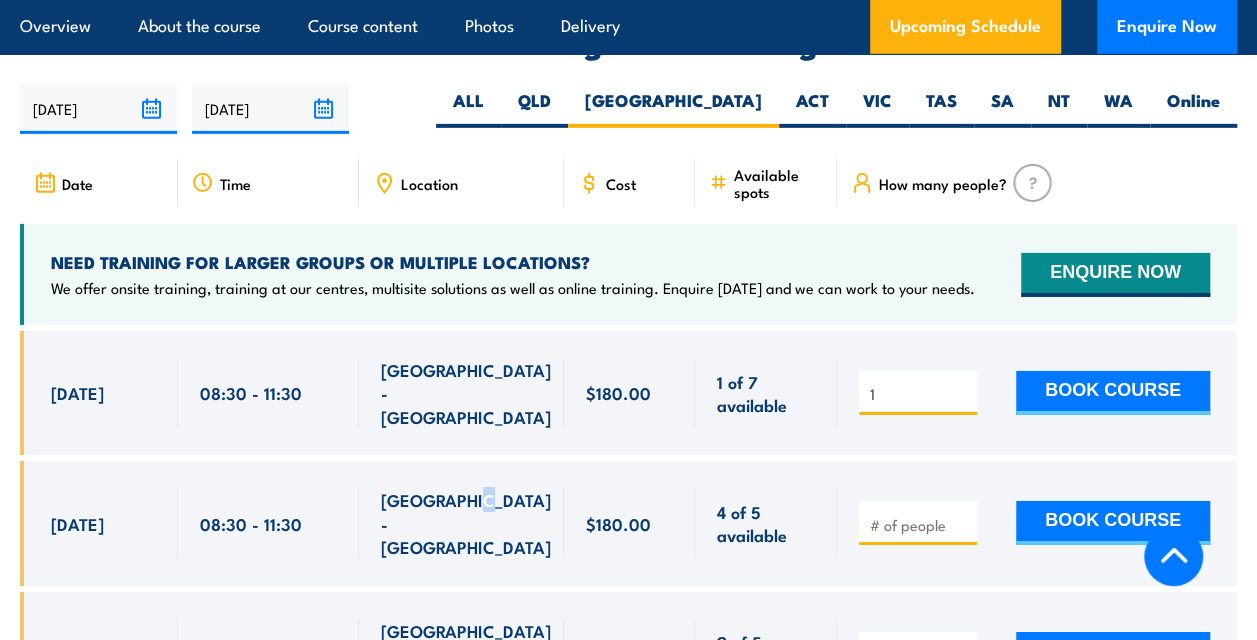 click on "[GEOGRAPHIC_DATA] - [GEOGRAPHIC_DATA]" at bounding box center (466, 523) 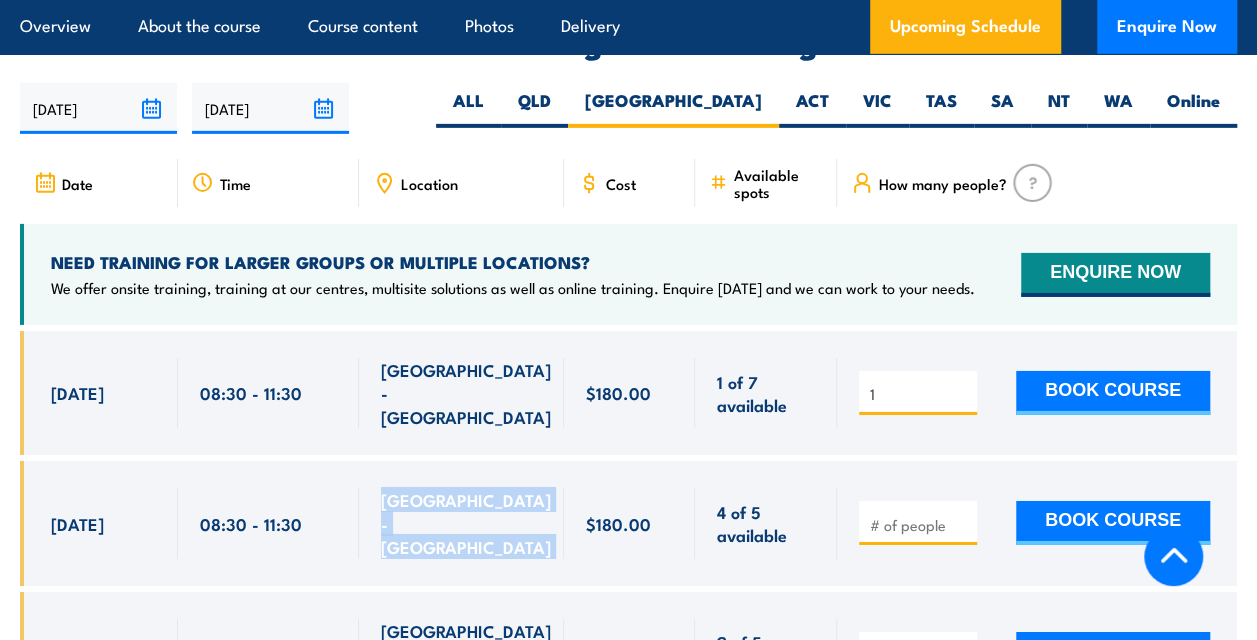 click on "[GEOGRAPHIC_DATA] - [GEOGRAPHIC_DATA]" at bounding box center [466, 523] 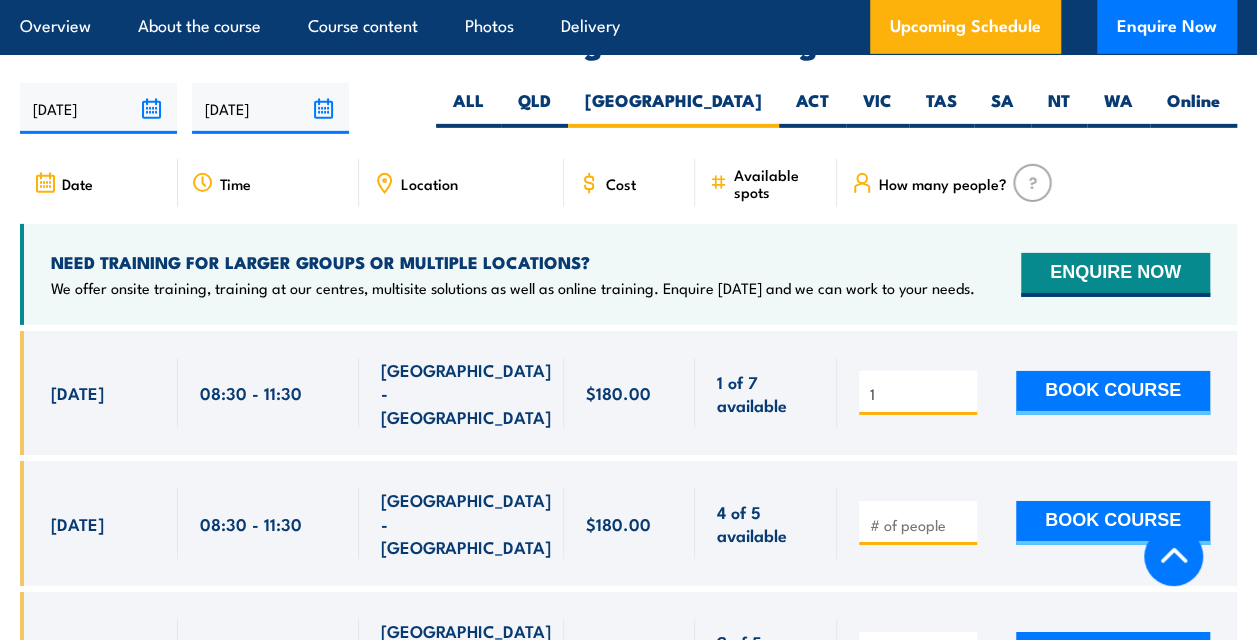 drag, startPoint x: 469, startPoint y: 493, endPoint x: 432, endPoint y: 391, distance: 108.503456 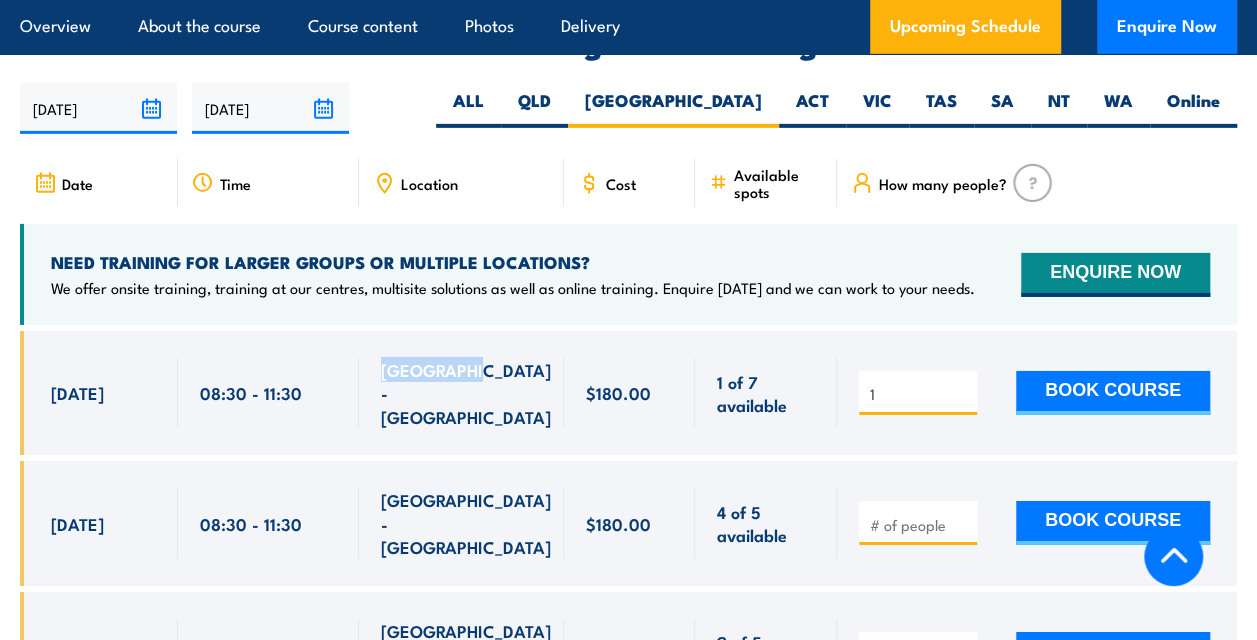 click on "[GEOGRAPHIC_DATA] - [GEOGRAPHIC_DATA]" at bounding box center (461, 393) 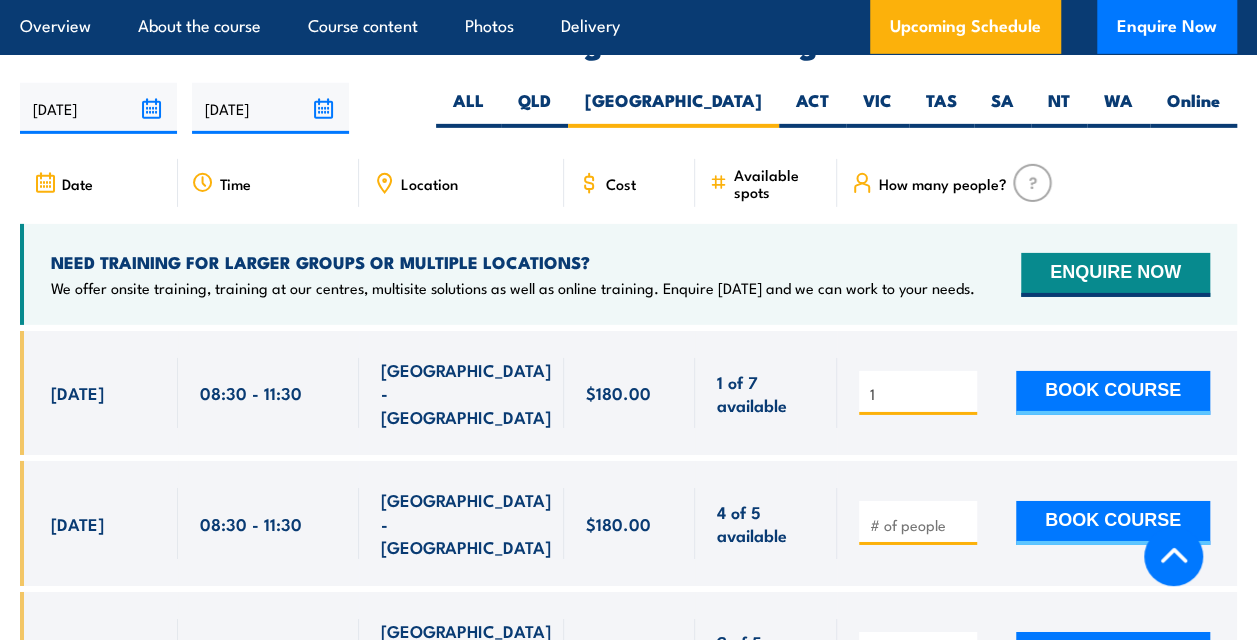 drag, startPoint x: 432, startPoint y: 391, endPoint x: 484, endPoint y: 471, distance: 95.41489 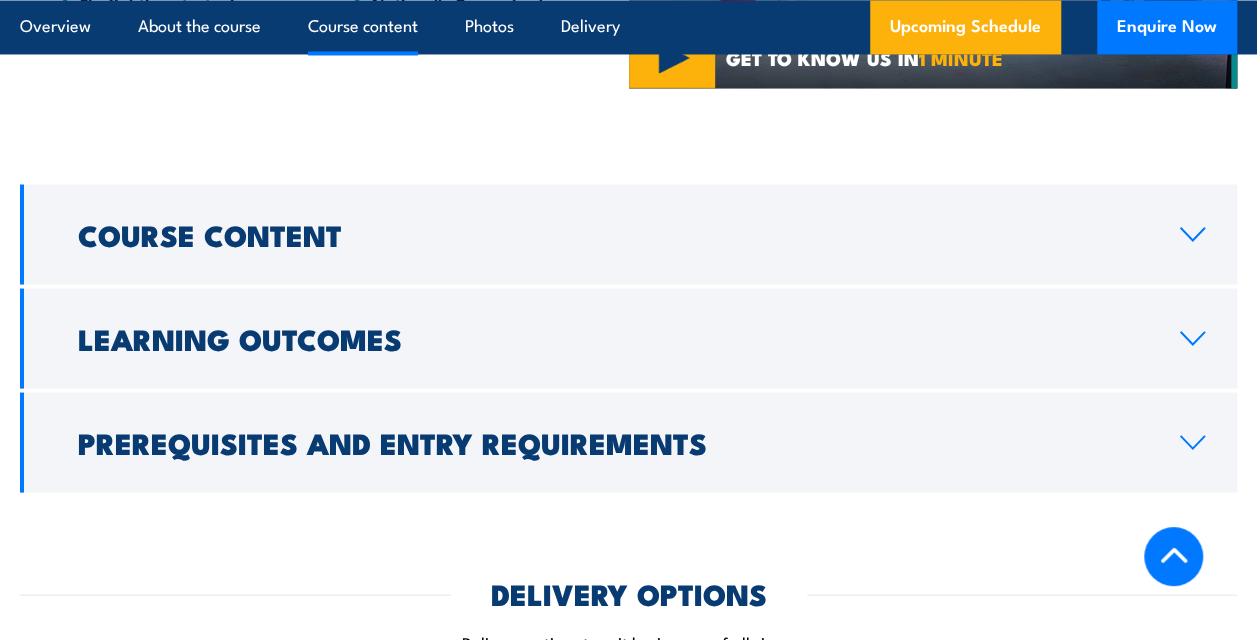 scroll, scrollTop: 1772, scrollLeft: 0, axis: vertical 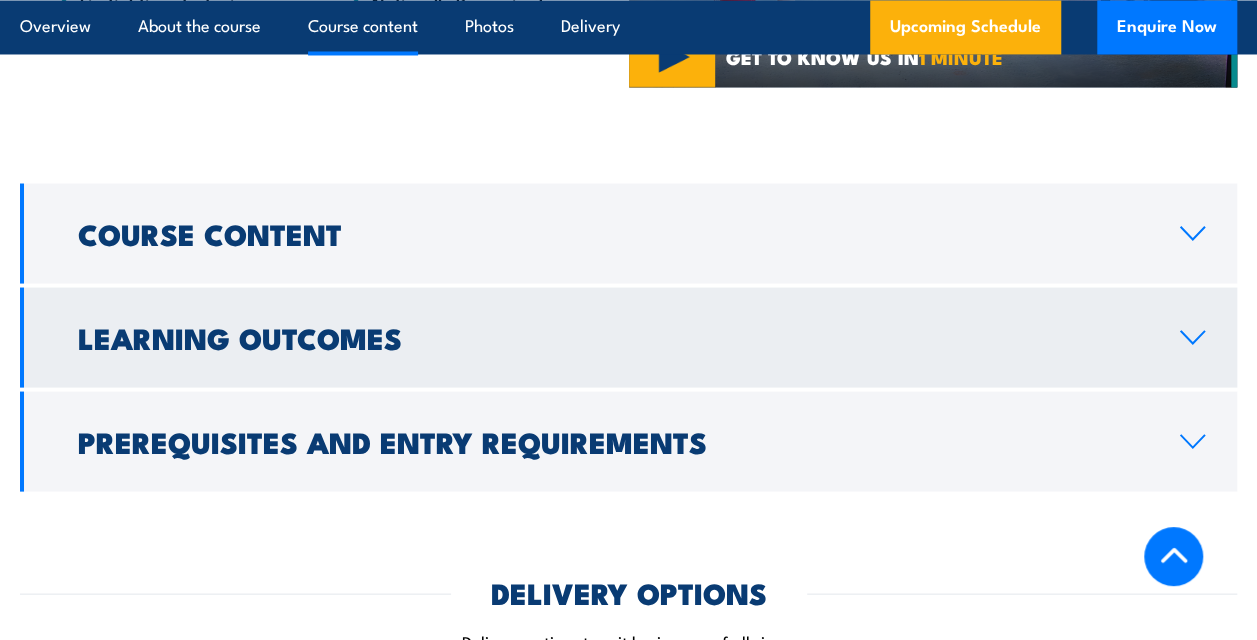 click on "Learning Outcomes" at bounding box center (613, 336) 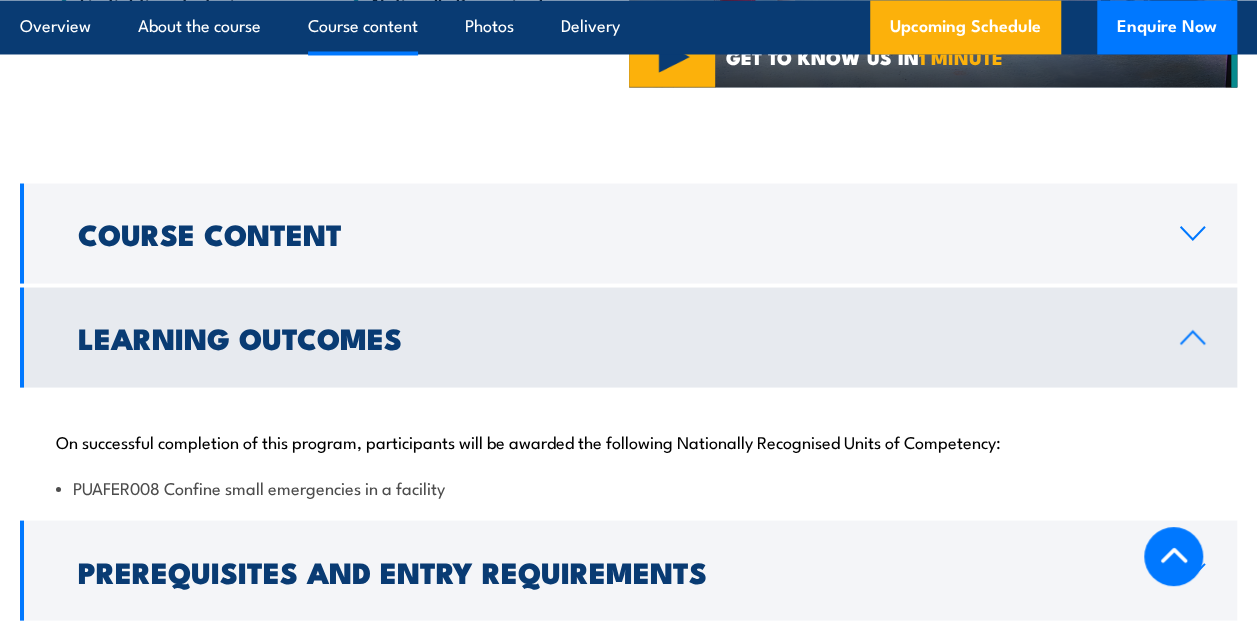 click on "Learning Outcomes" at bounding box center (613, 336) 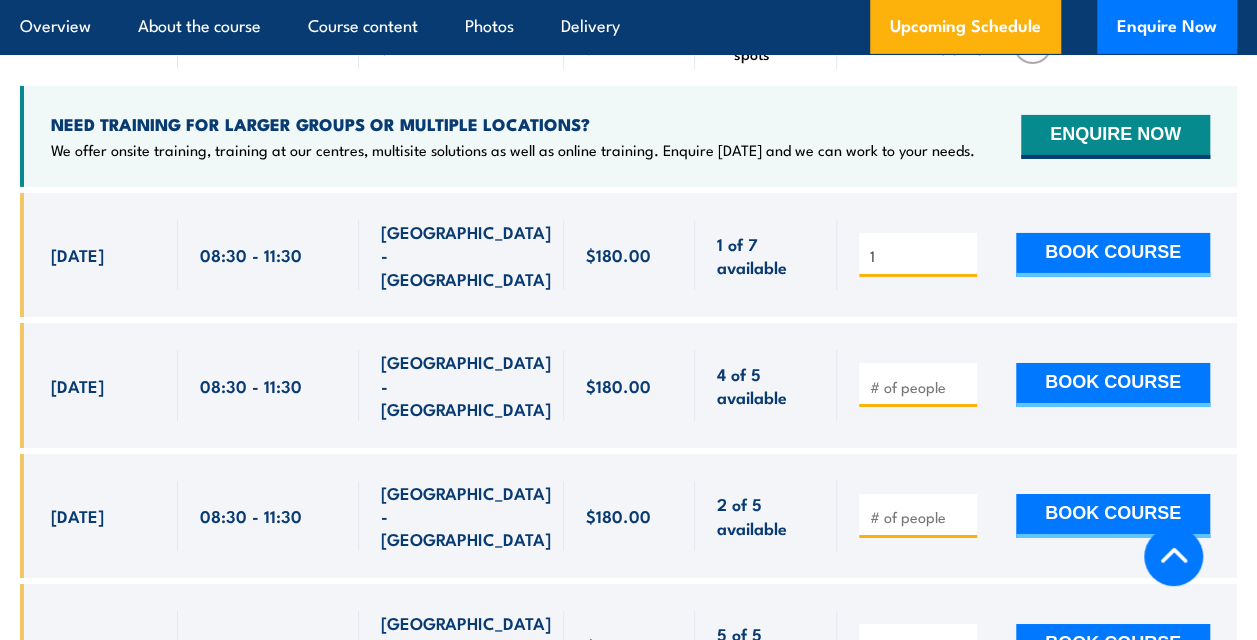 scroll, scrollTop: 3262, scrollLeft: 0, axis: vertical 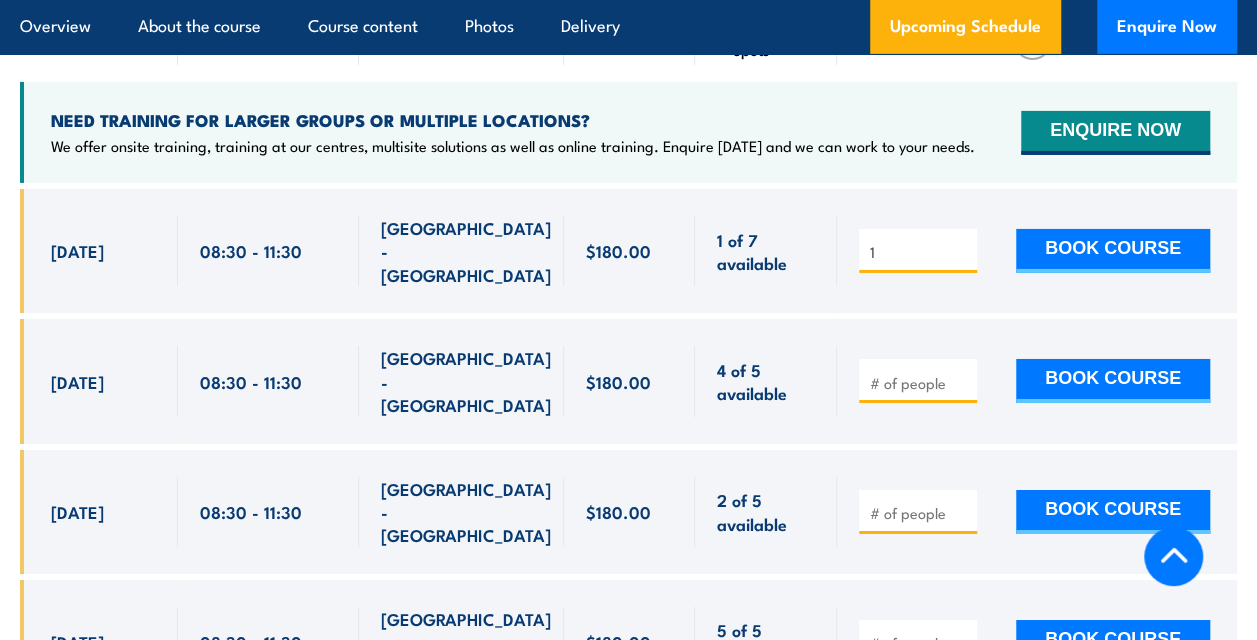 click on "5 of 5 available" at bounding box center (766, 772) 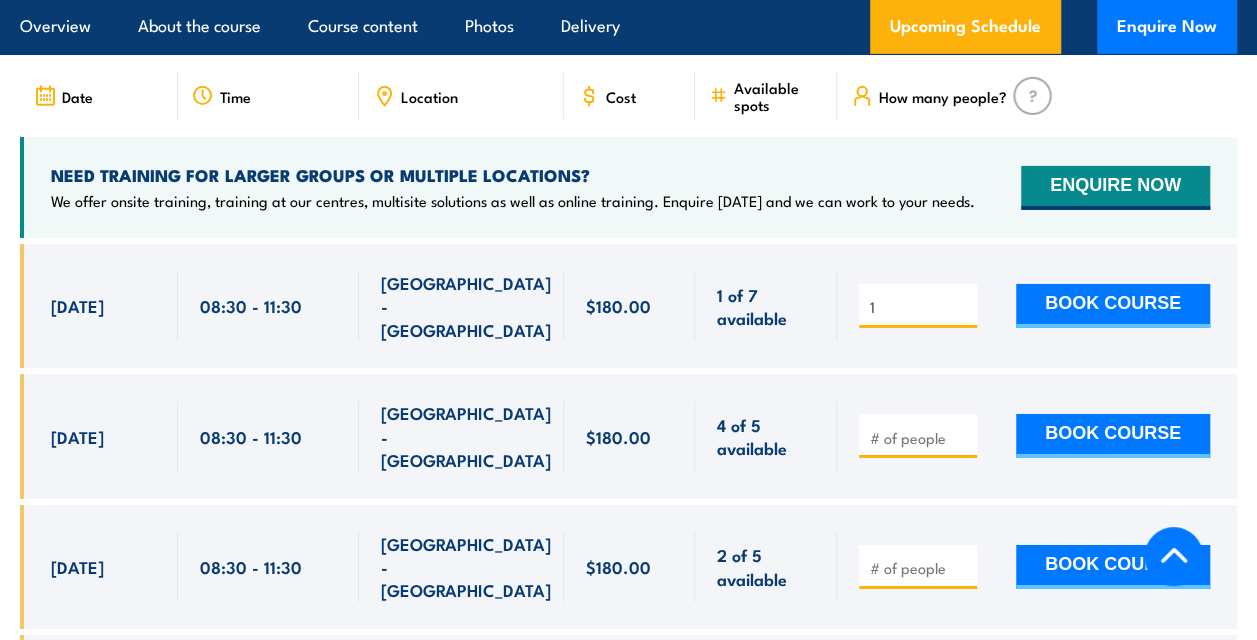 scroll, scrollTop: 3205, scrollLeft: 0, axis: vertical 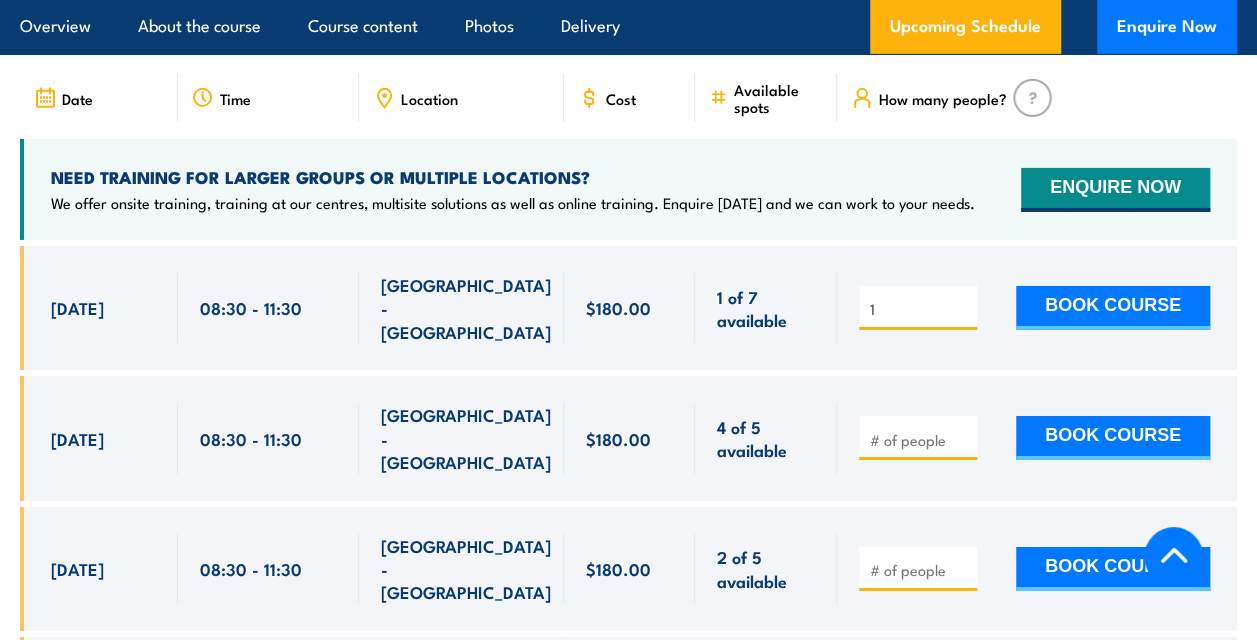 click on "1" at bounding box center (920, 309) 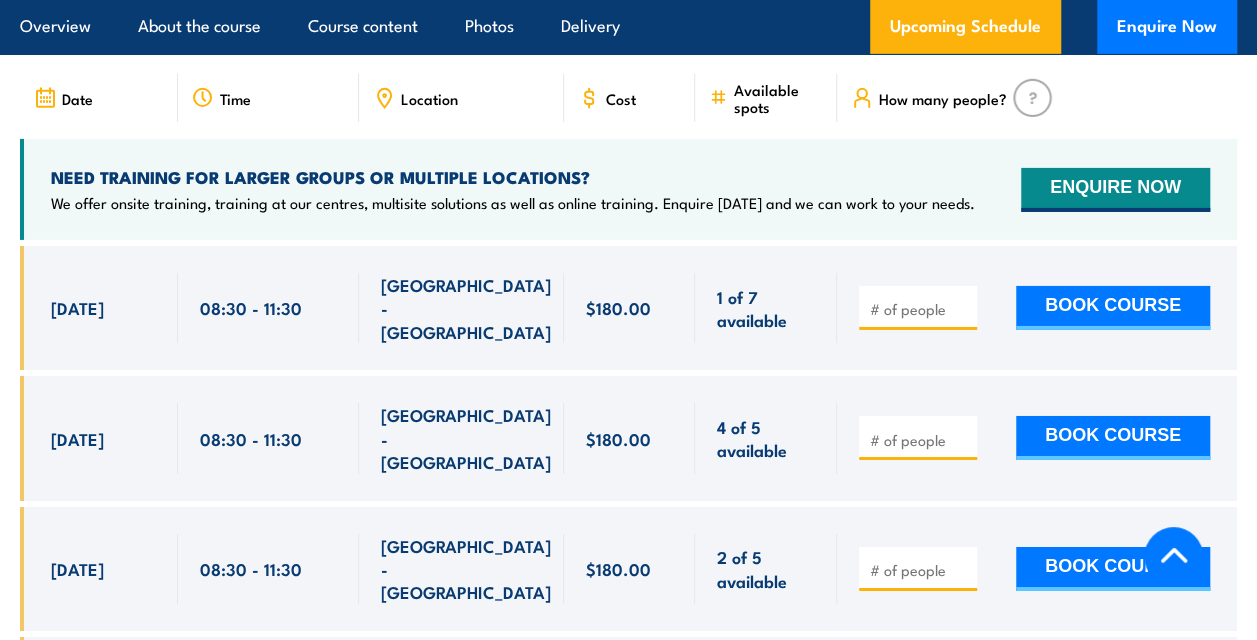 type on "1" 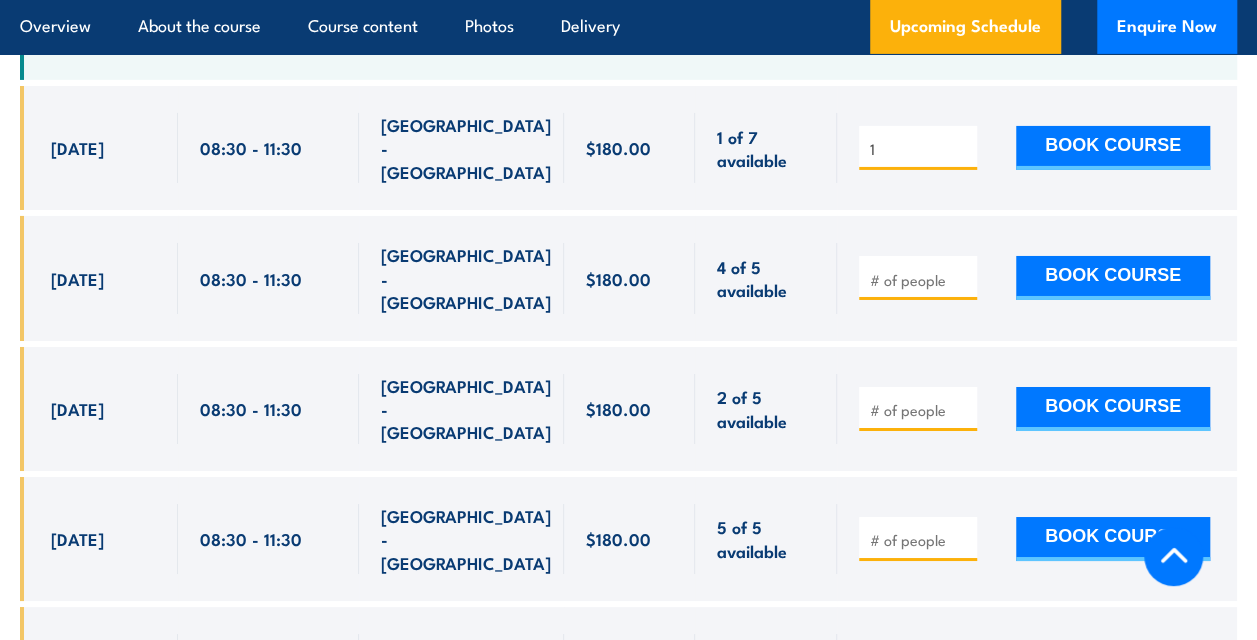 scroll, scrollTop: 3366, scrollLeft: 0, axis: vertical 